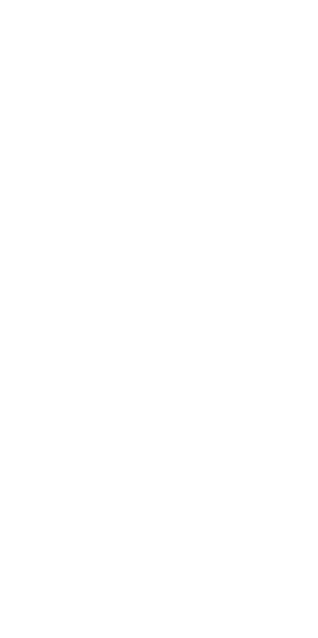 scroll, scrollTop: 0, scrollLeft: 0, axis: both 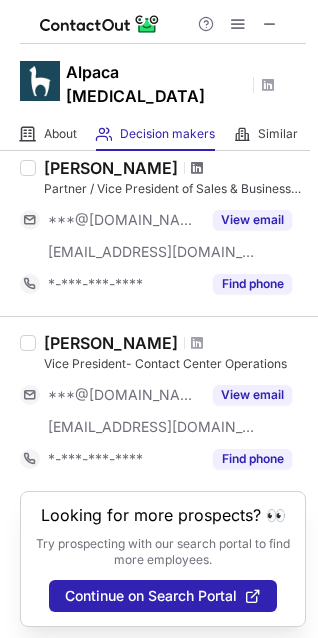 click at bounding box center (197, 168) 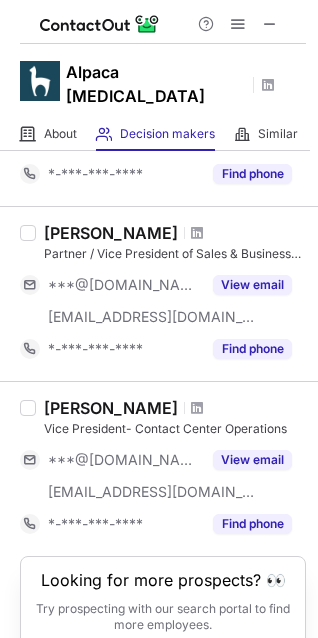 scroll, scrollTop: 1600, scrollLeft: 0, axis: vertical 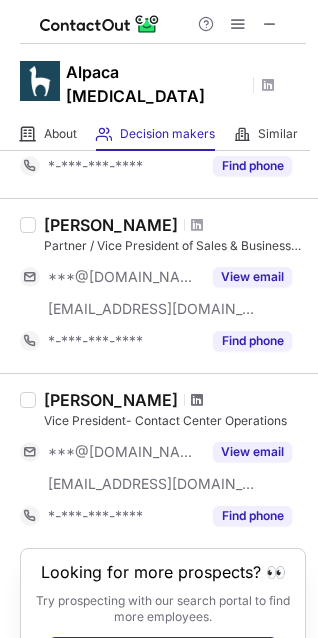 click at bounding box center [197, 400] 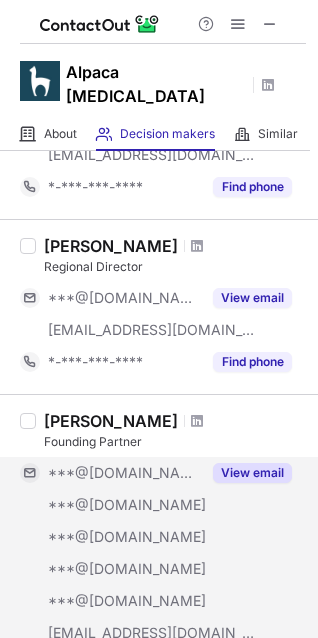 scroll, scrollTop: 1100, scrollLeft: 0, axis: vertical 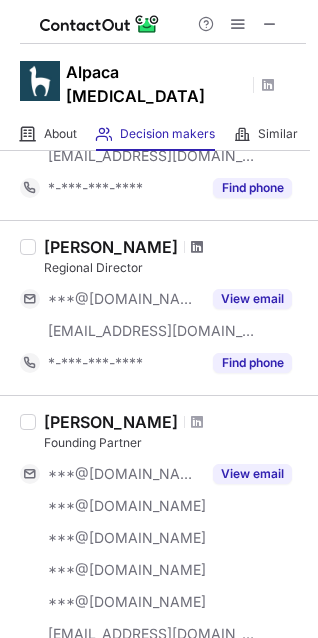click at bounding box center [197, 247] 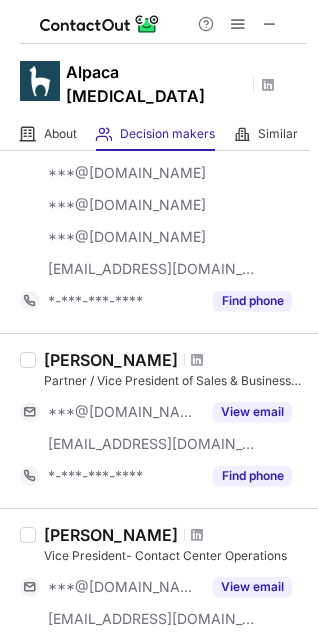 scroll, scrollTop: 1500, scrollLeft: 0, axis: vertical 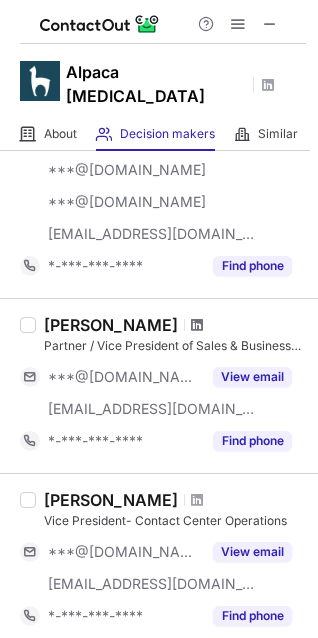click at bounding box center (197, 325) 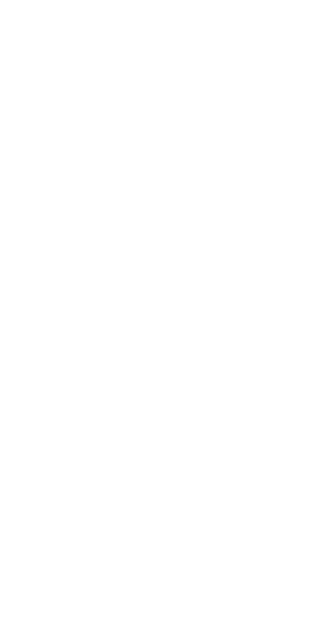 scroll, scrollTop: 0, scrollLeft: 0, axis: both 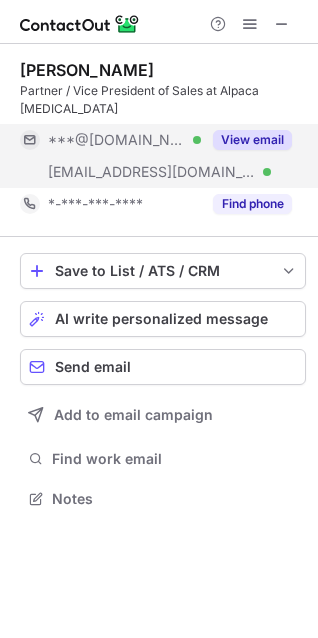 click on "View email" at bounding box center (252, 140) 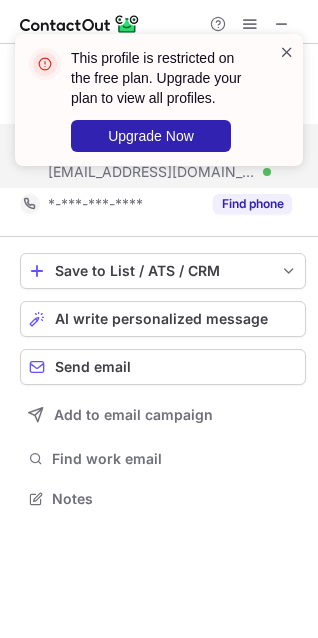 click at bounding box center [287, 52] 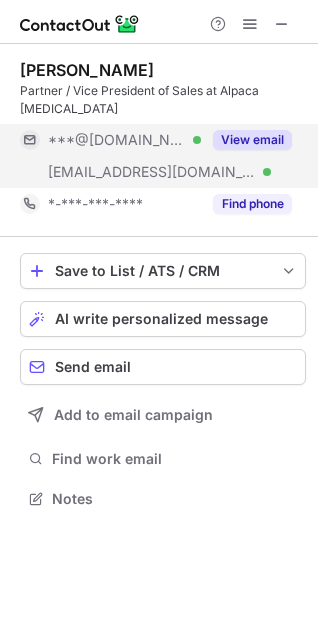 click on "This profile is restricted on the free plan. Upgrade your plan to view all profiles. Upgrade Now" at bounding box center (159, 108) 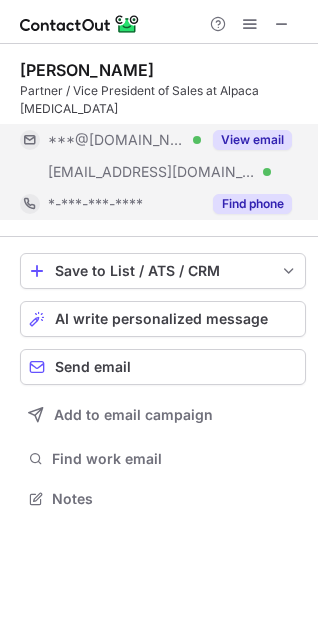 click on "Find phone" at bounding box center [252, 204] 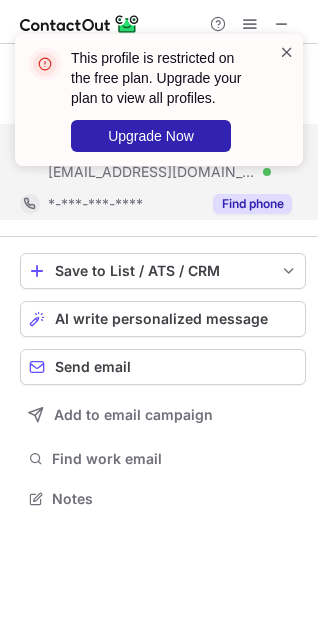 click at bounding box center (287, 52) 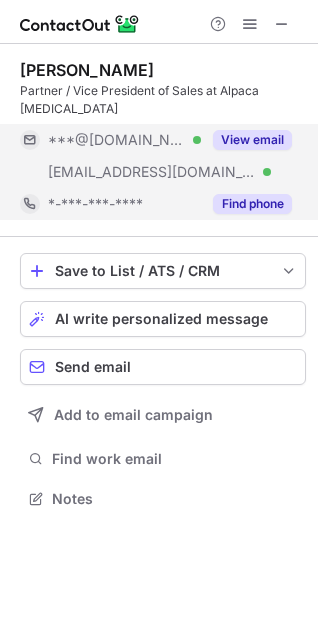 click on "View email" at bounding box center (252, 140) 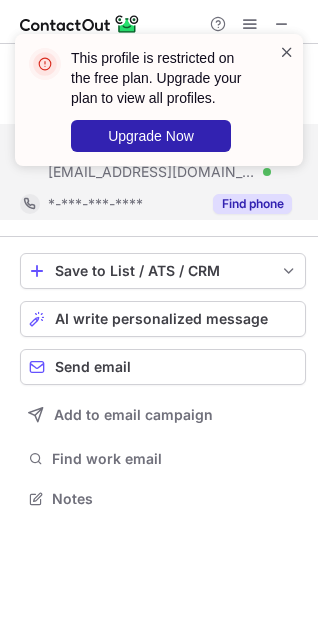 drag, startPoint x: 291, startPoint y: 40, endPoint x: 293, endPoint y: 50, distance: 10.198039 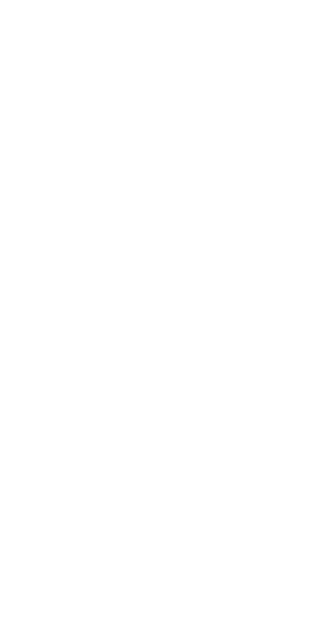 scroll, scrollTop: 0, scrollLeft: 0, axis: both 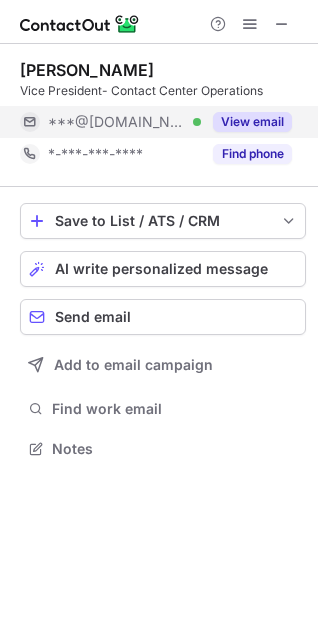 click on "View email" at bounding box center (246, 122) 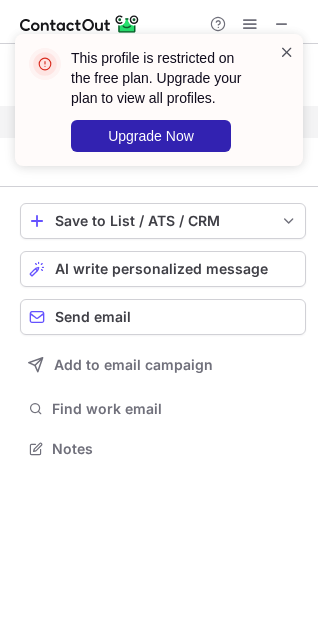 click at bounding box center [287, 52] 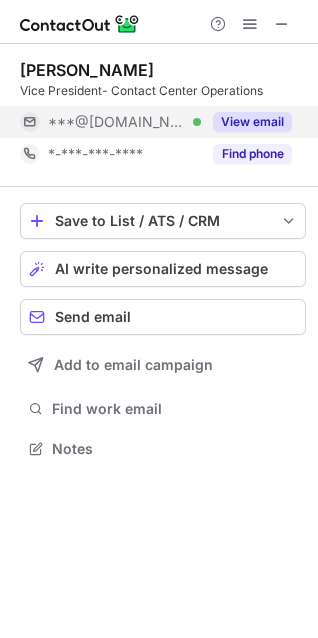 click on "View email" at bounding box center (252, 122) 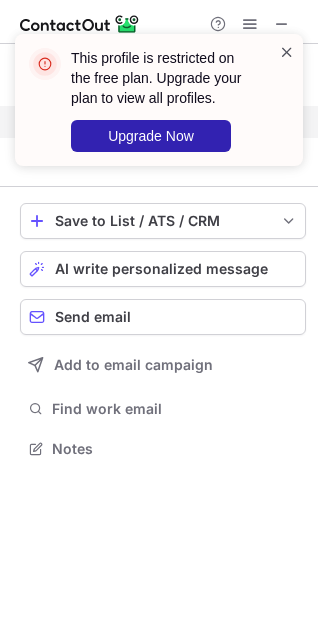 click at bounding box center (287, 52) 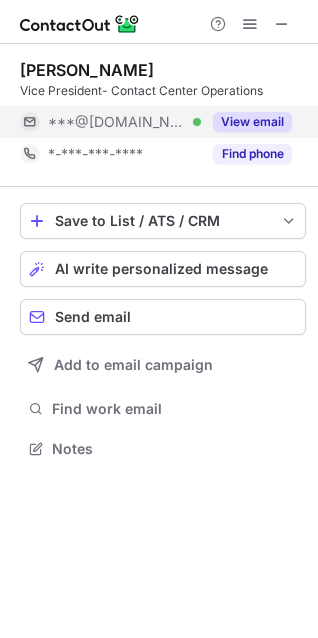 click on "View email" at bounding box center (246, 122) 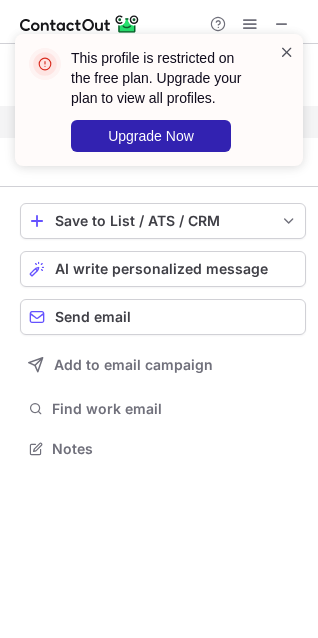 click at bounding box center [287, 52] 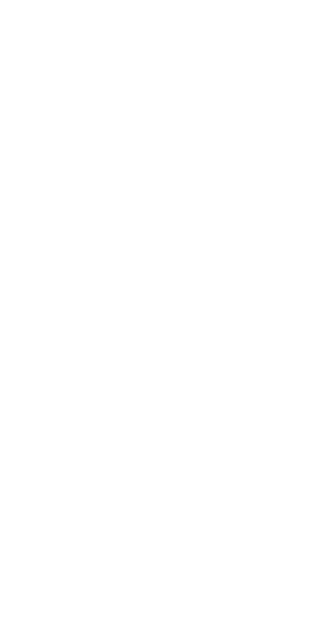 scroll, scrollTop: 0, scrollLeft: 0, axis: both 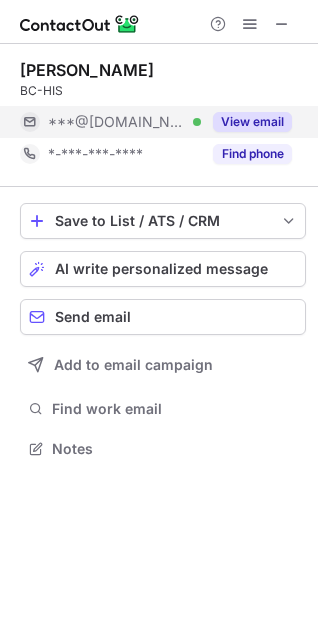 click on "View email" at bounding box center [252, 122] 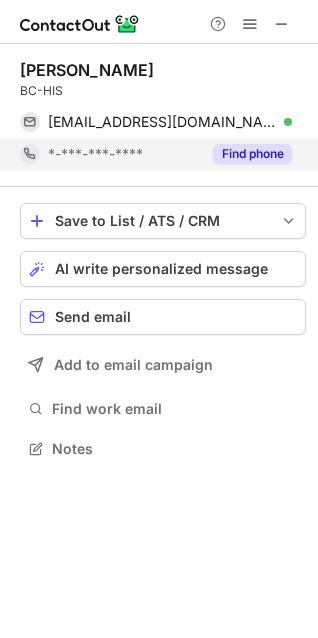 click on "Find phone" at bounding box center (252, 154) 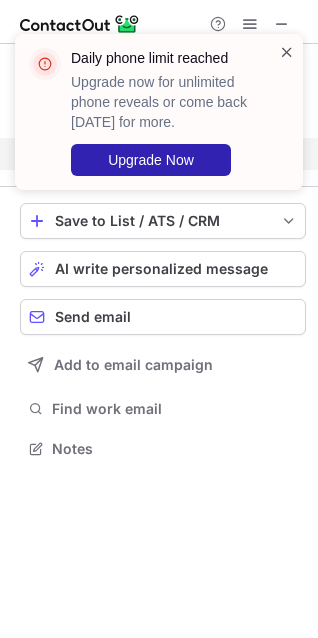 click at bounding box center (287, 52) 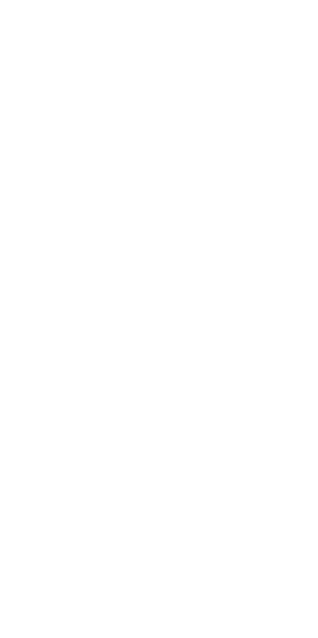 scroll, scrollTop: 0, scrollLeft: 0, axis: both 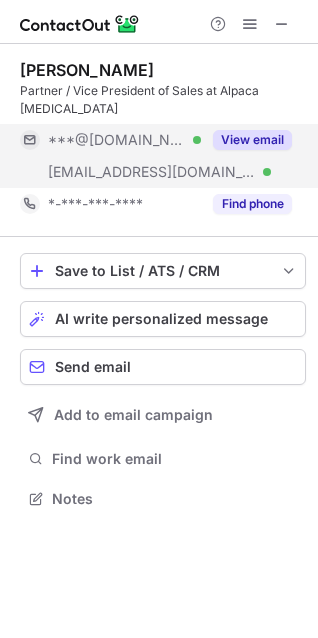 click on "View email" at bounding box center [252, 140] 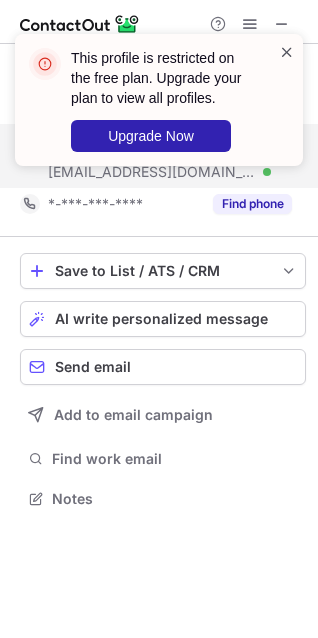 click at bounding box center (287, 52) 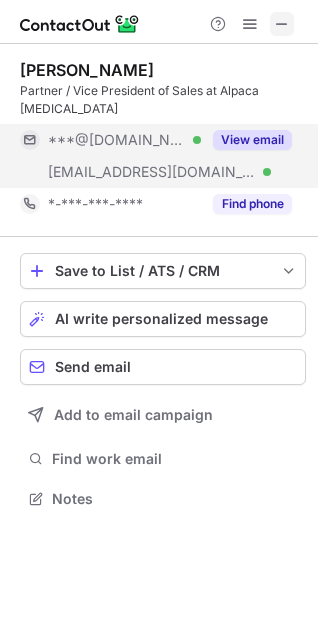 click at bounding box center (282, 24) 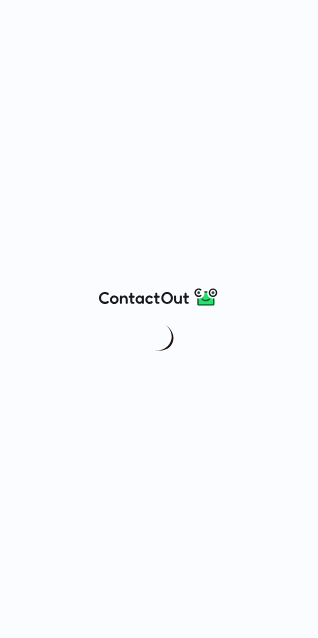 scroll, scrollTop: 0, scrollLeft: 0, axis: both 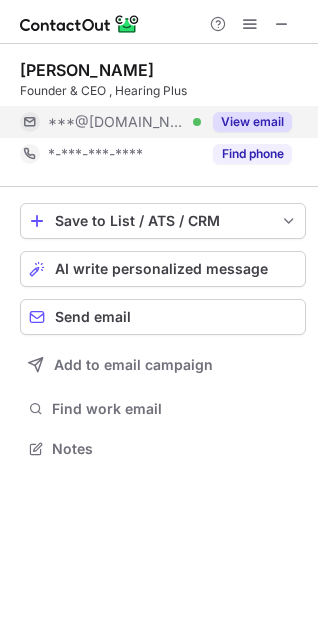 click on "View email" at bounding box center [252, 122] 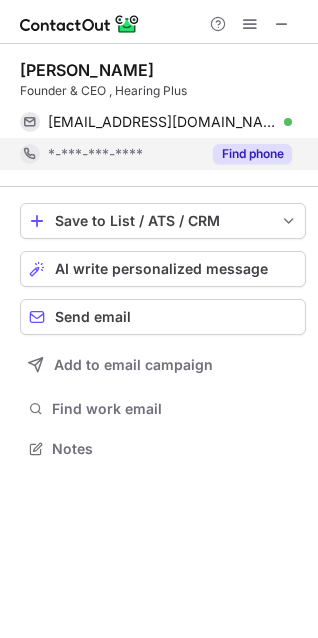 click on "Find phone" at bounding box center [252, 154] 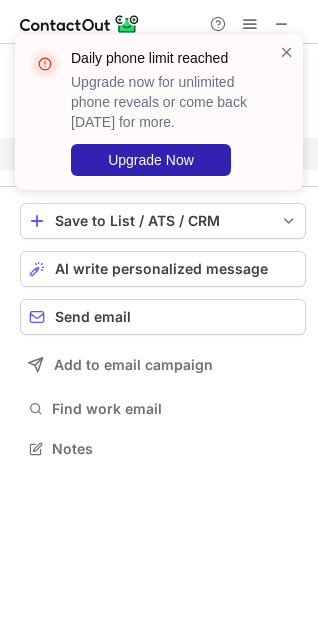 click on "Daily phone limit reached Upgrade now for unlimited phone reveals or come back [DATE] for more. Upgrade Now" at bounding box center [151, 112] 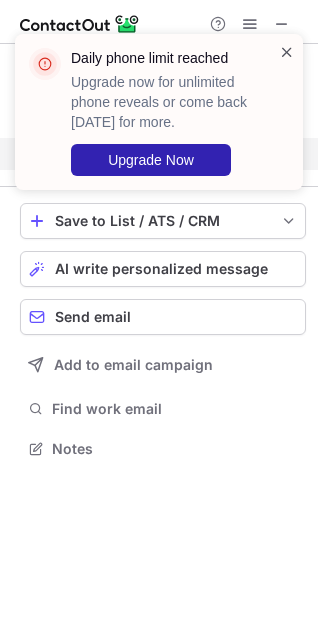 click at bounding box center [287, 52] 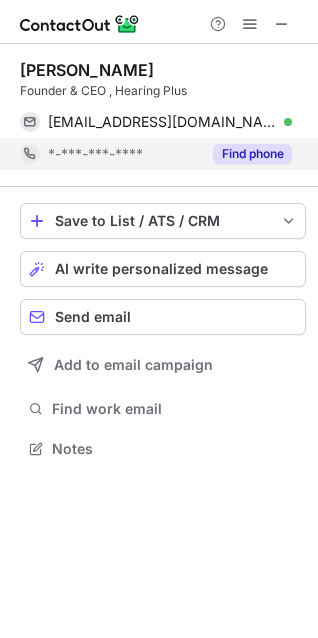 click on "Find phone" at bounding box center (252, 154) 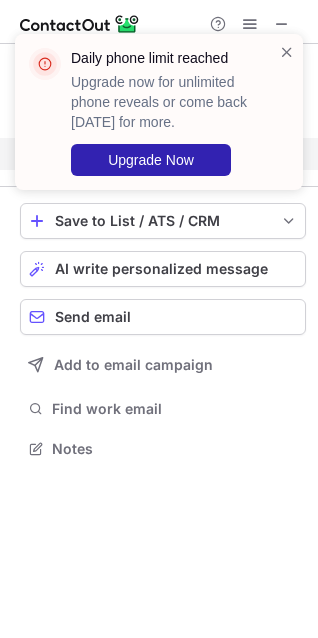 click on "Daily phone limit reached Upgrade now for unlimited phone reveals or come back [DATE] for more. Upgrade Now" at bounding box center (151, 112) 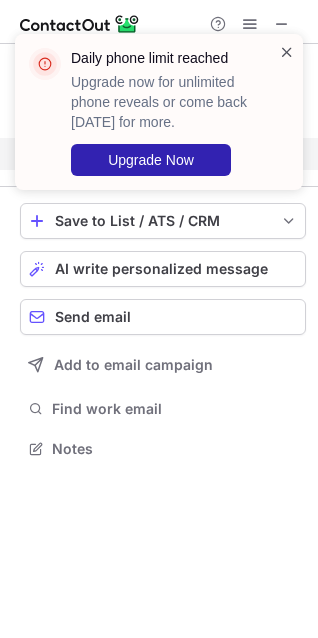 click at bounding box center [287, 52] 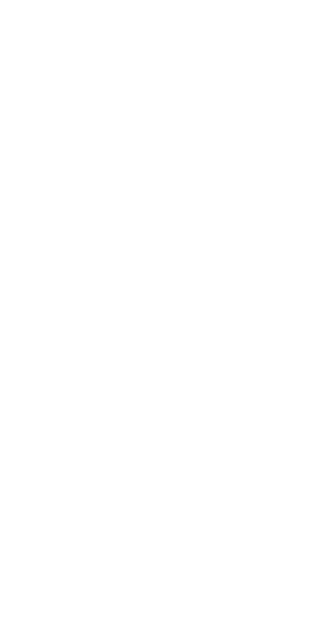 scroll, scrollTop: 0, scrollLeft: 0, axis: both 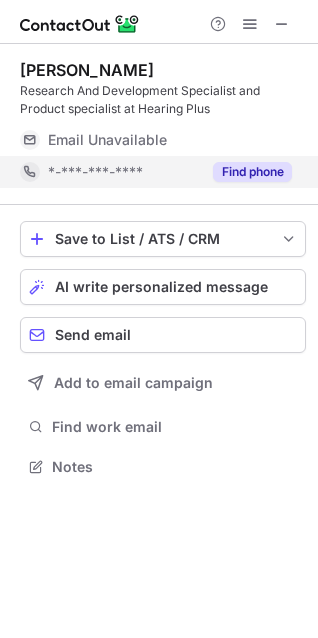 click on "Find phone" at bounding box center (252, 172) 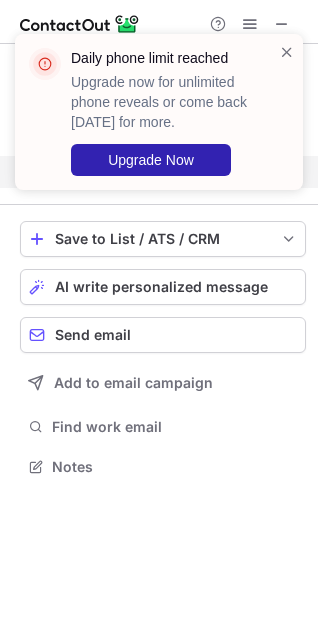 click on "Daily phone limit reached Upgrade now for unlimited phone reveals or come back [DATE] for more. Upgrade Now" at bounding box center (172, 112) 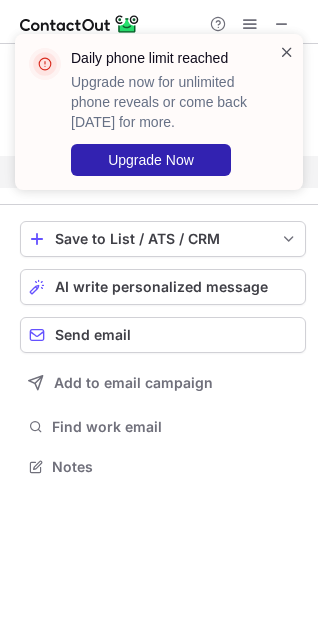 click at bounding box center [287, 52] 